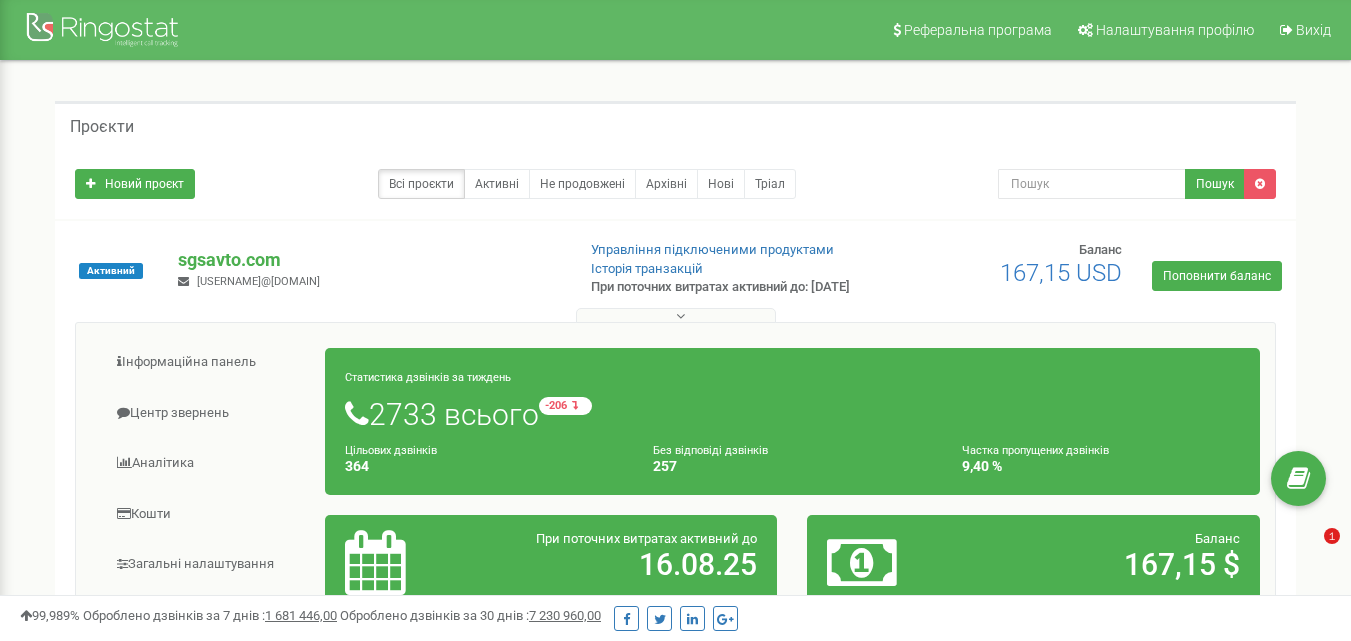 scroll, scrollTop: 520, scrollLeft: 0, axis: vertical 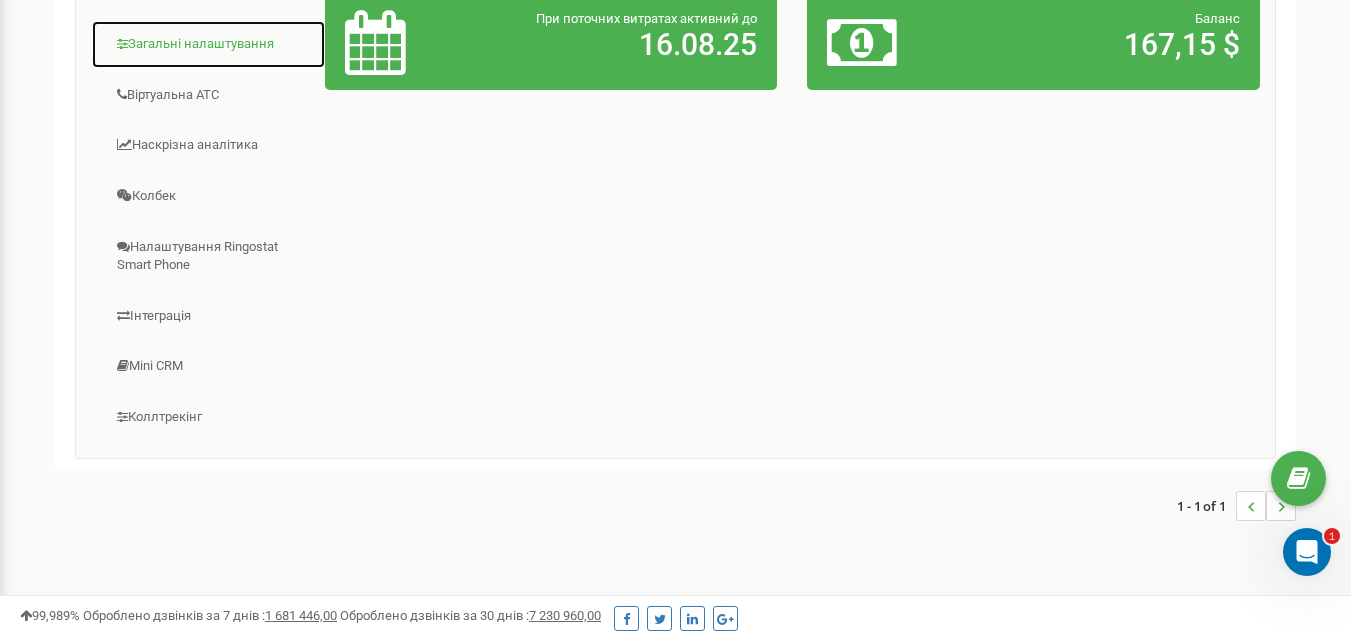 click on "Загальні налаштування" at bounding box center [208, 44] 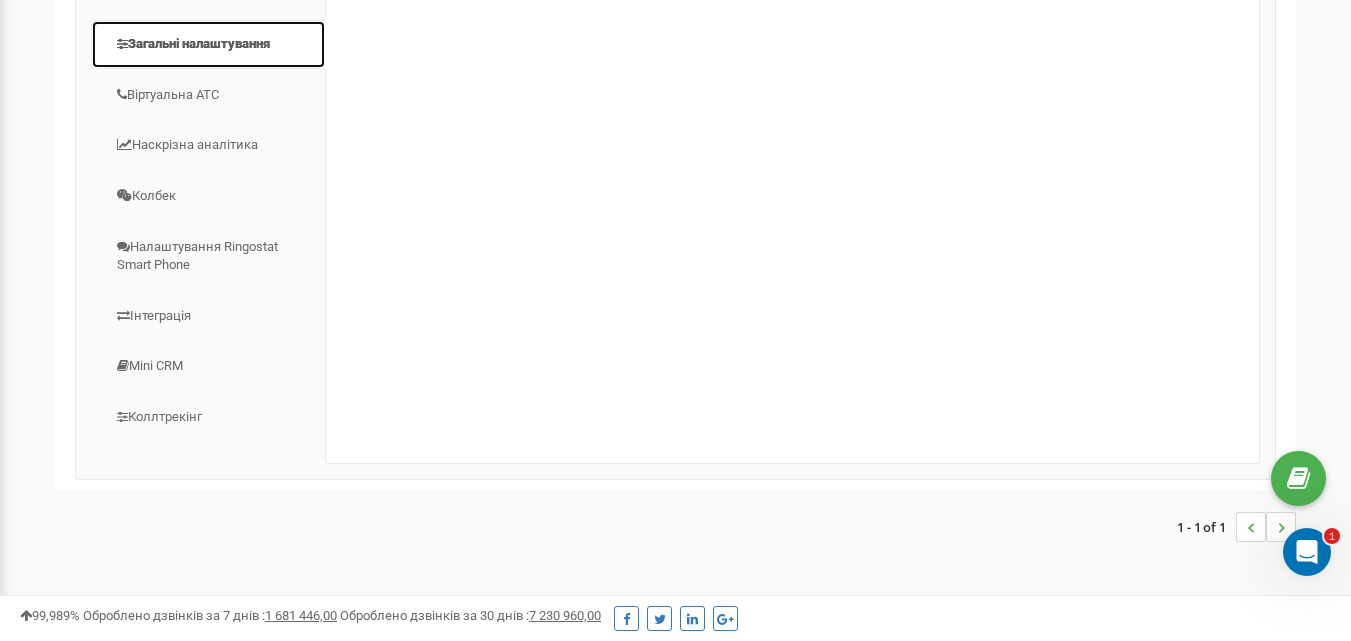 click on "Загальні налаштування" at bounding box center [208, 44] 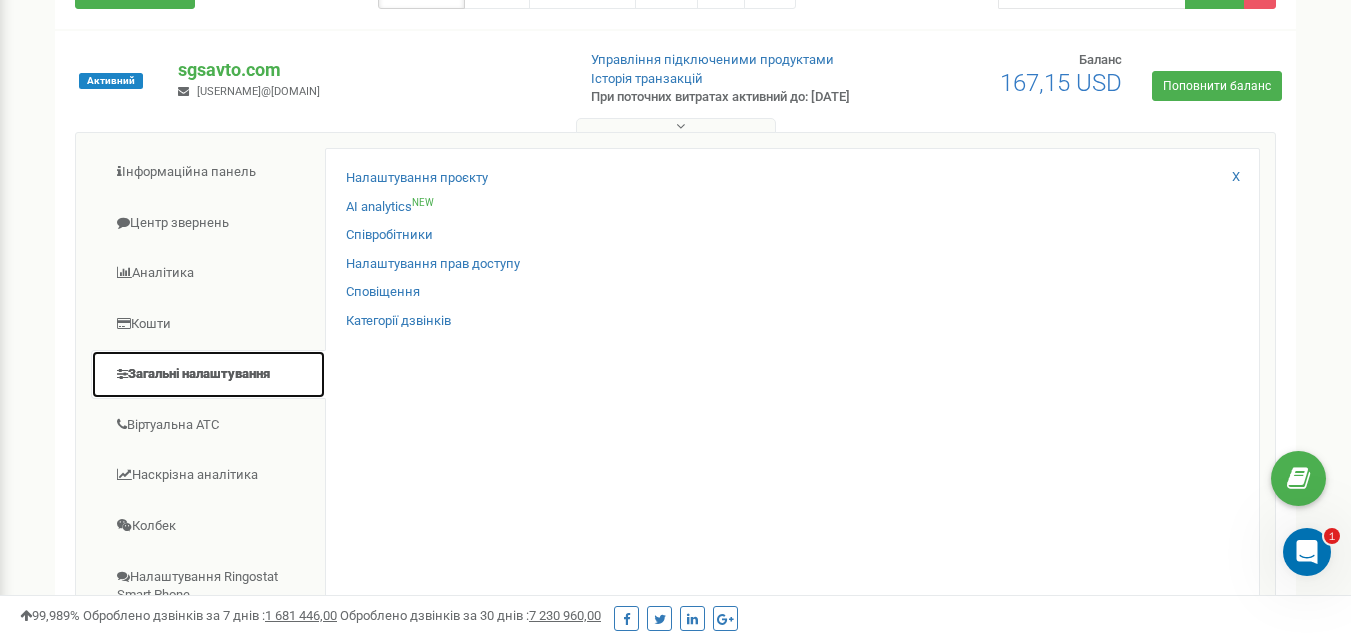 scroll, scrollTop: 147, scrollLeft: 0, axis: vertical 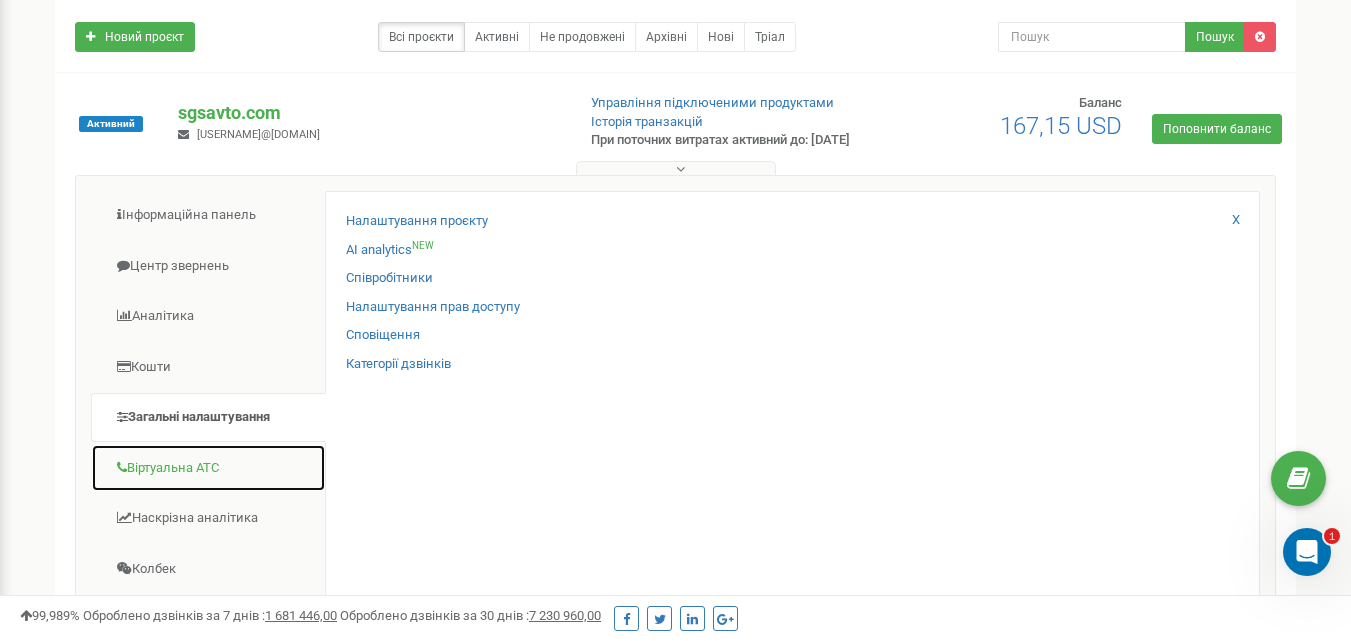 click on "Віртуальна АТС" at bounding box center (208, 468) 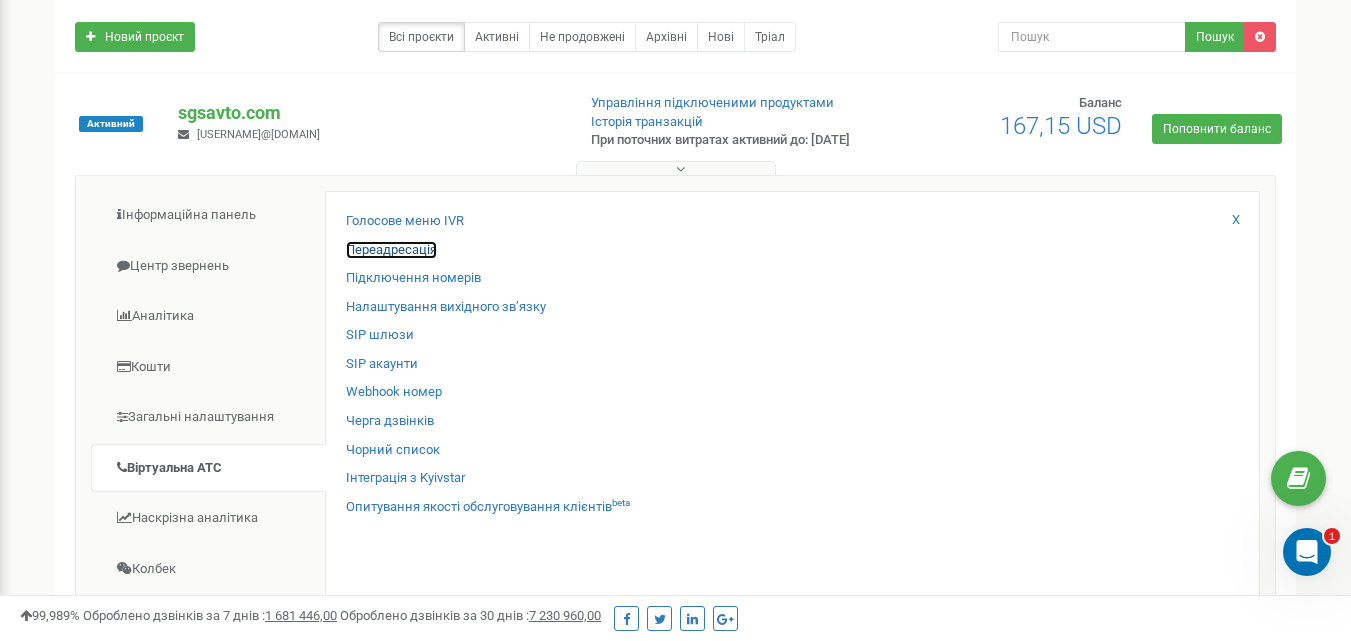 click on "Переадресація" at bounding box center [391, 250] 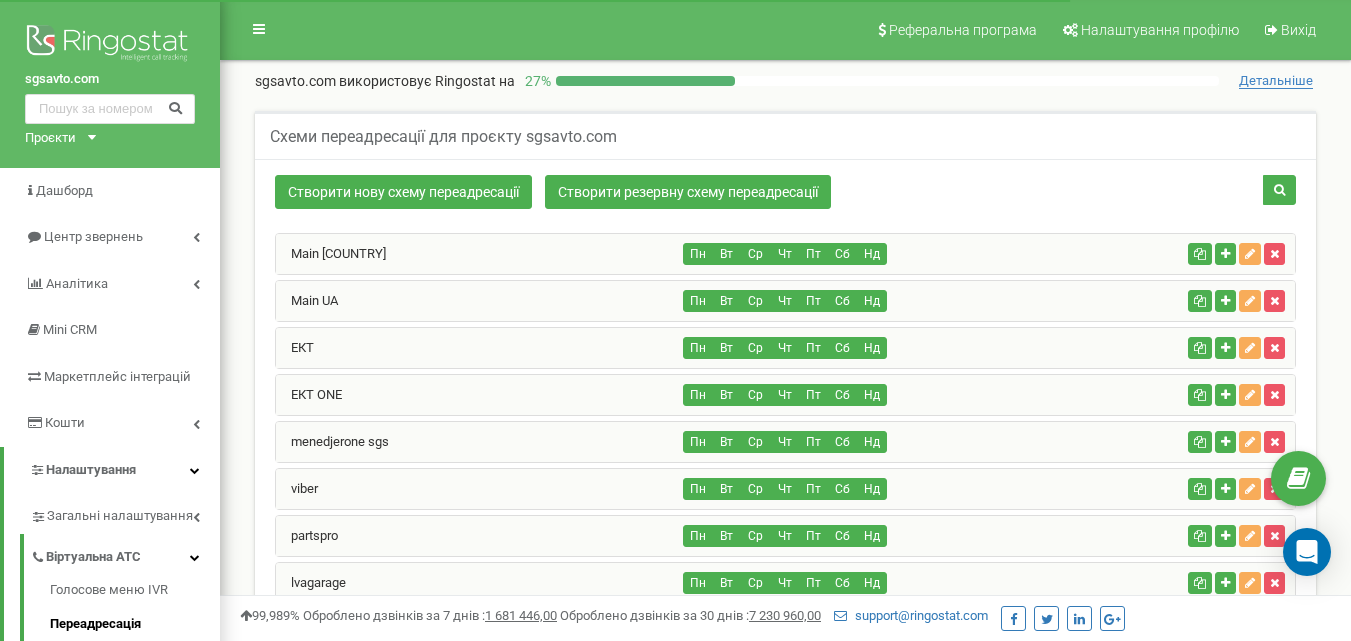scroll, scrollTop: 0, scrollLeft: 0, axis: both 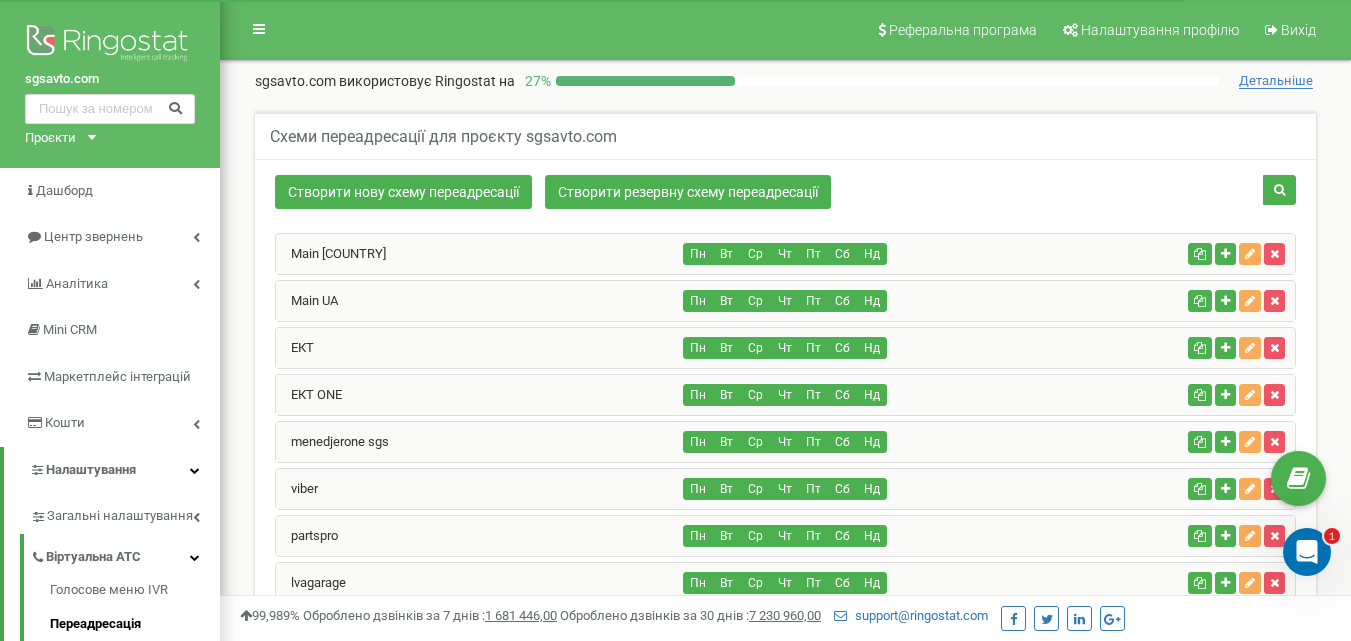 click on "partspro" at bounding box center [480, 536] 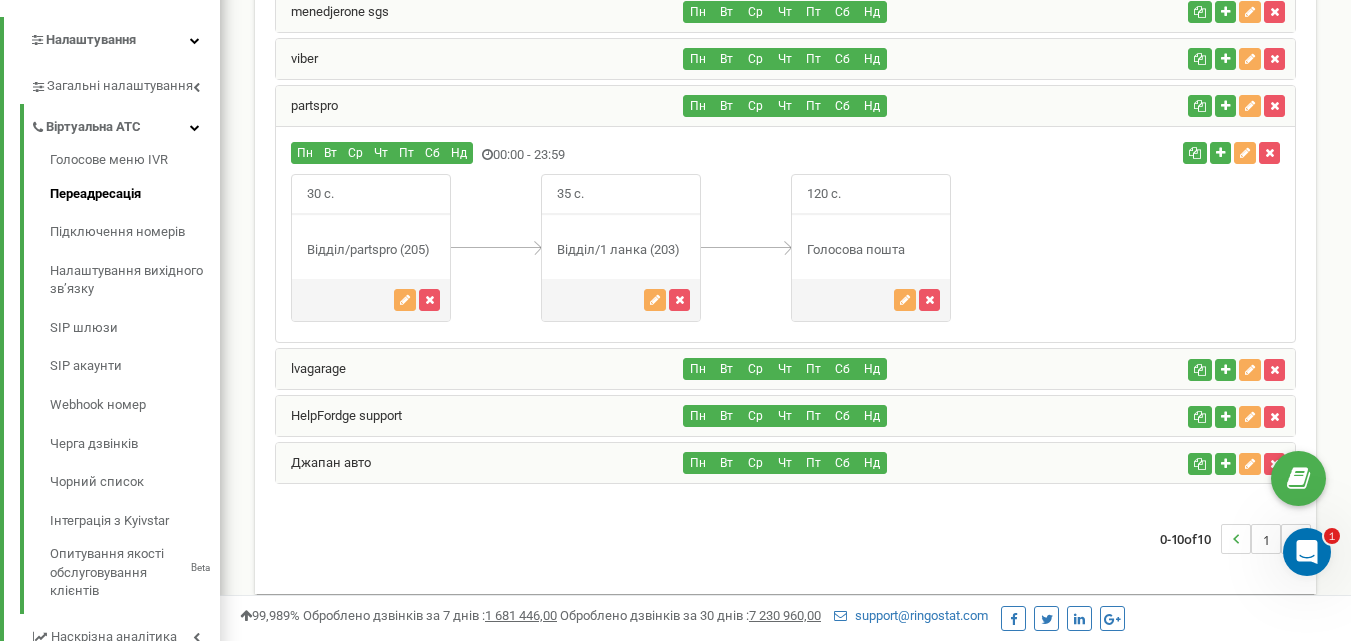 scroll, scrollTop: 433, scrollLeft: 0, axis: vertical 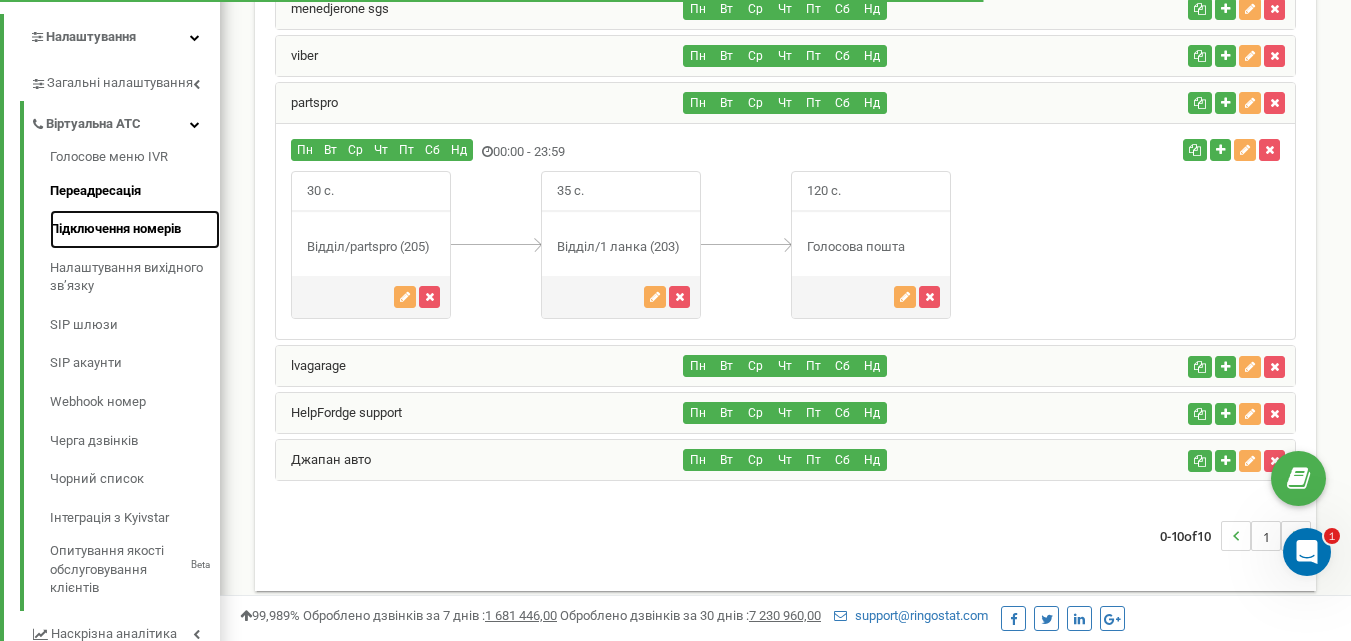 click on "Підключення номерів" at bounding box center (135, 229) 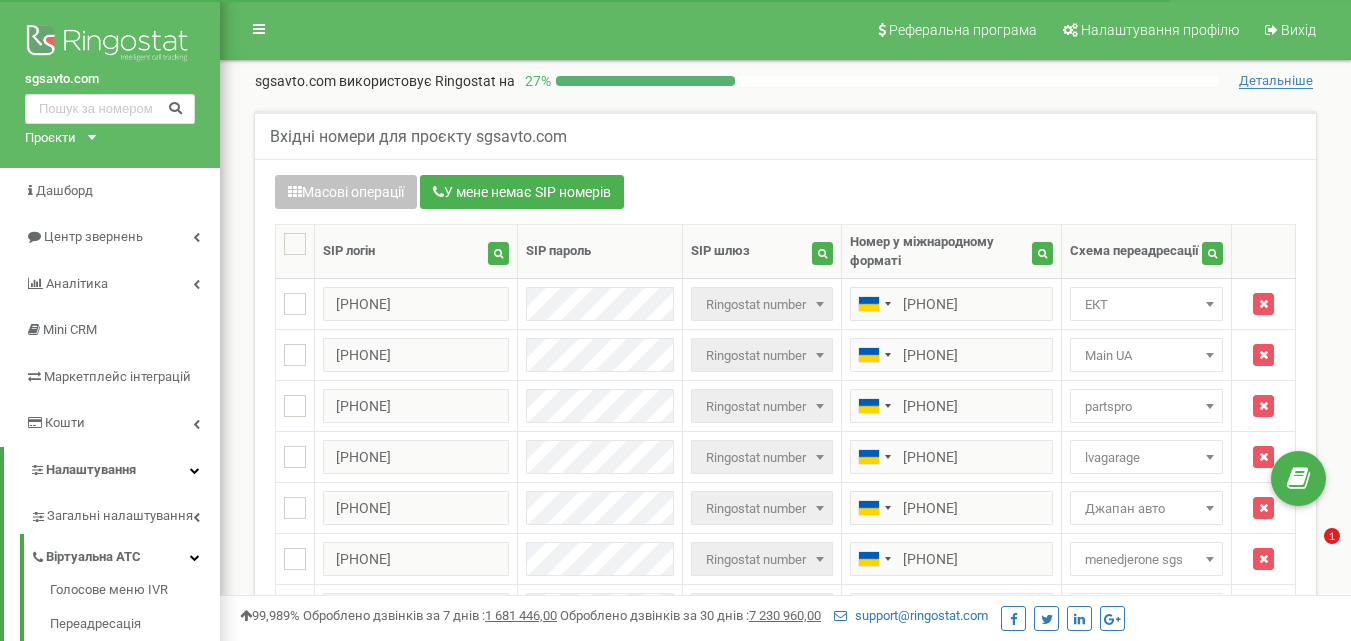 scroll, scrollTop: 872, scrollLeft: 0, axis: vertical 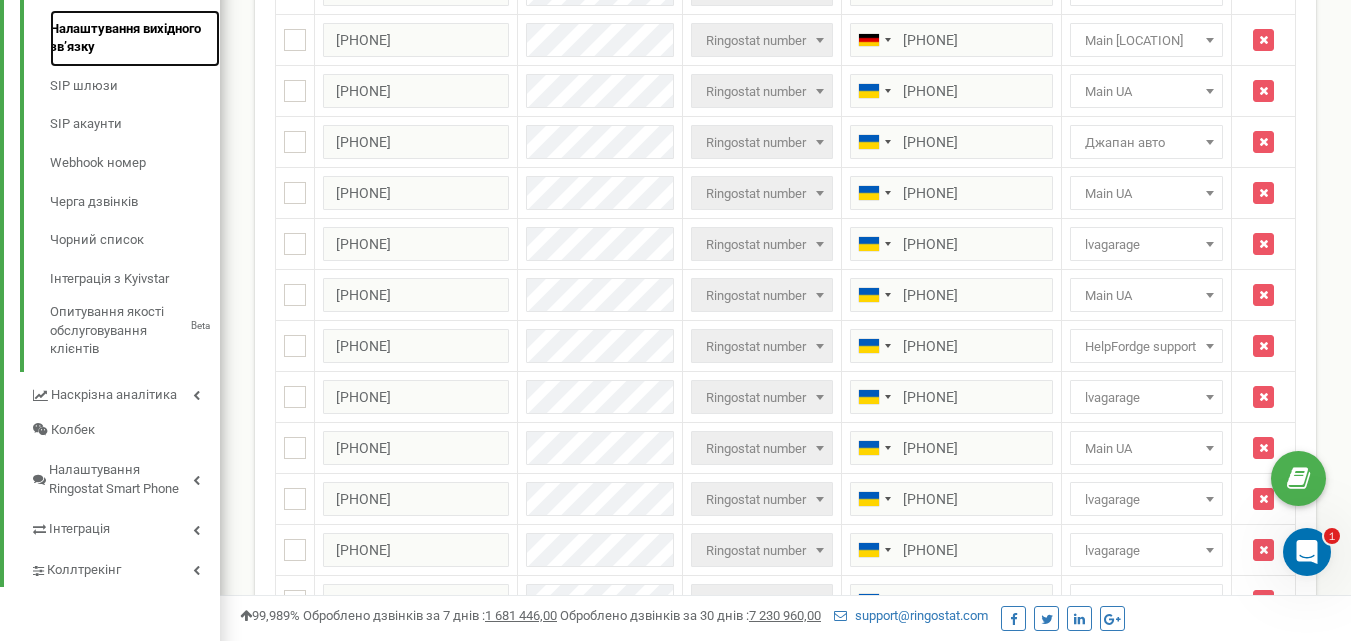 click on "Налаштування вихідного зв’язку" at bounding box center (135, 38) 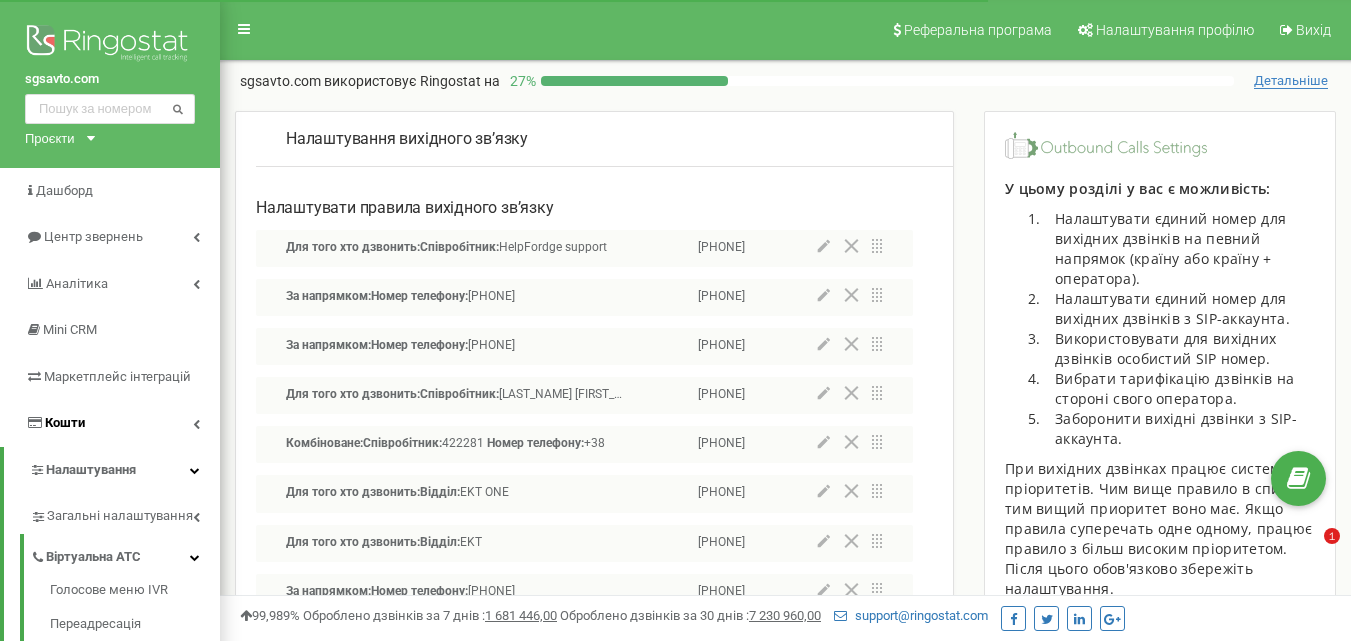 scroll, scrollTop: 0, scrollLeft: 0, axis: both 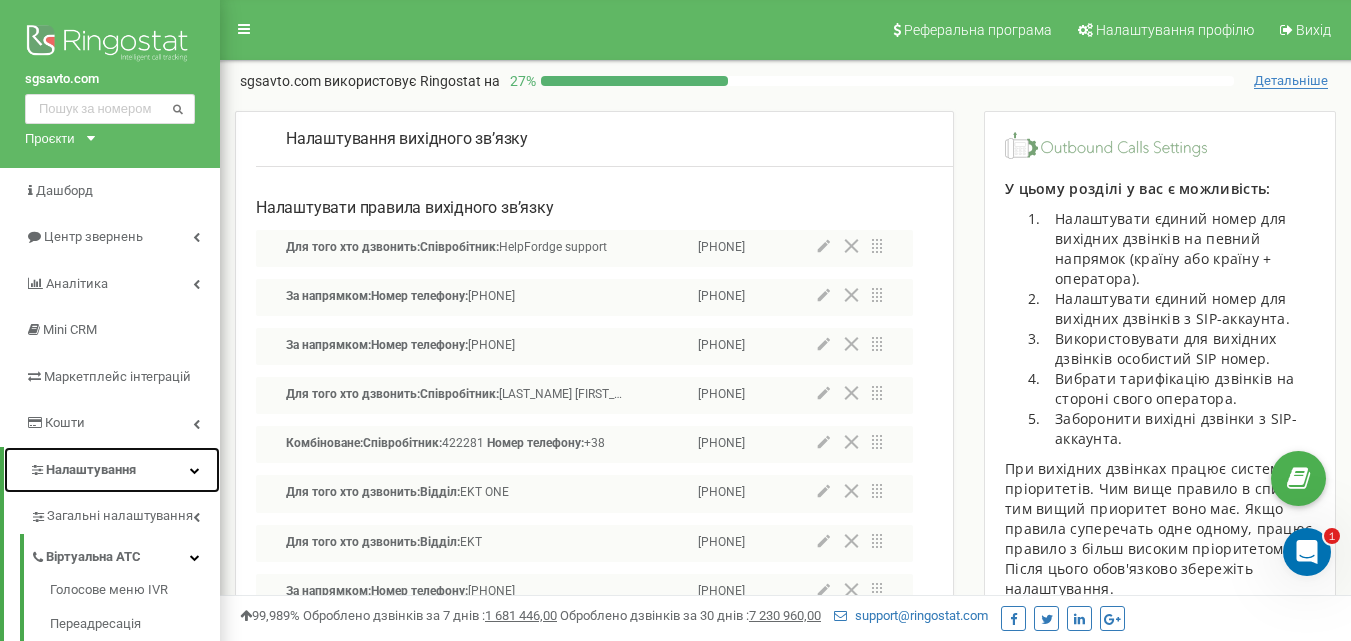 click on "Налаштування" at bounding box center [91, 469] 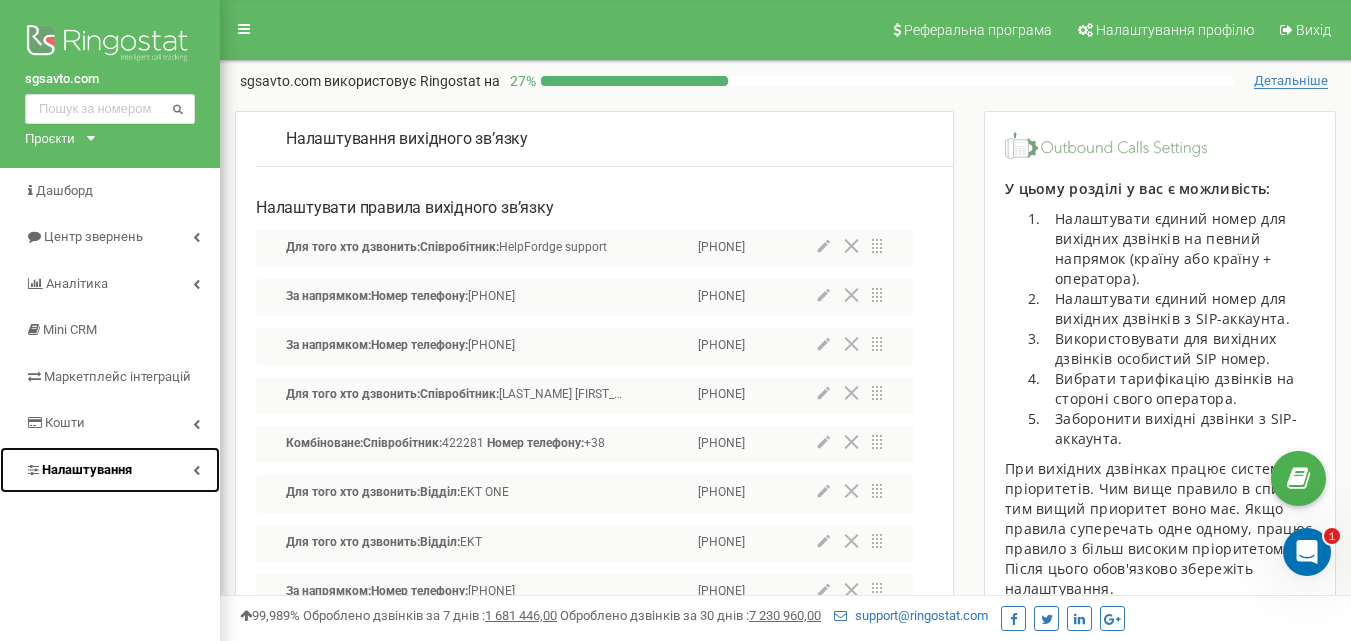 click on "Налаштування" at bounding box center [78, 470] 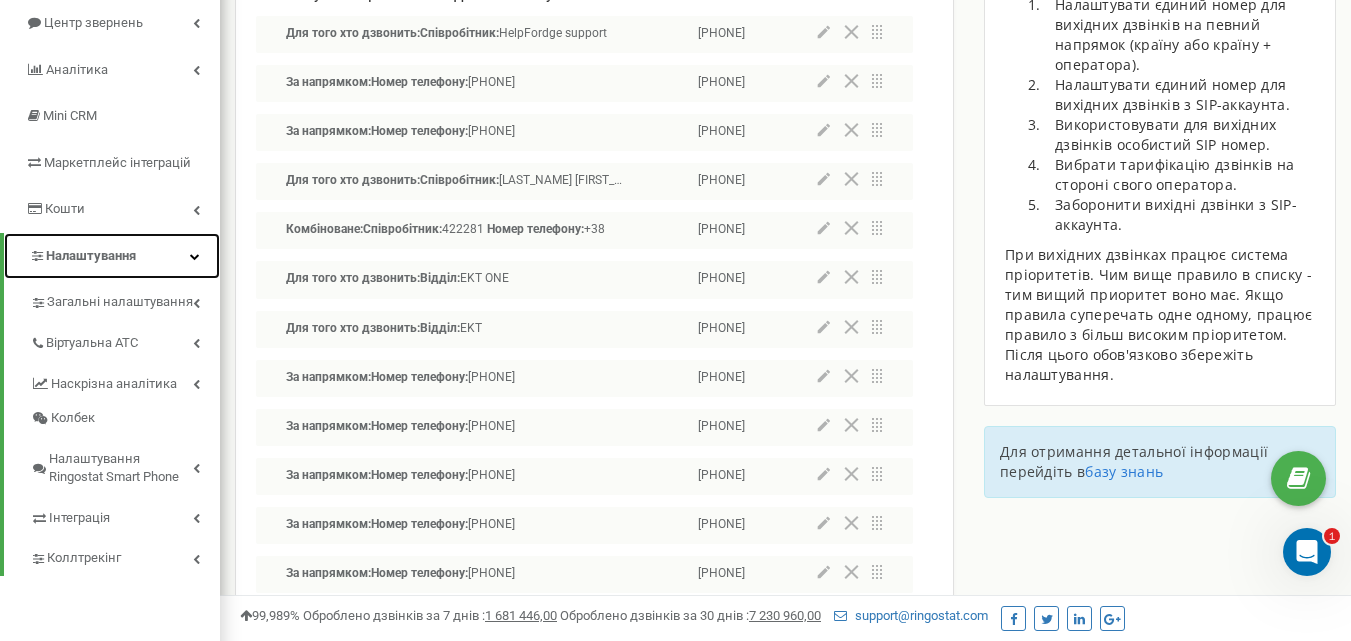 scroll, scrollTop: 247, scrollLeft: 0, axis: vertical 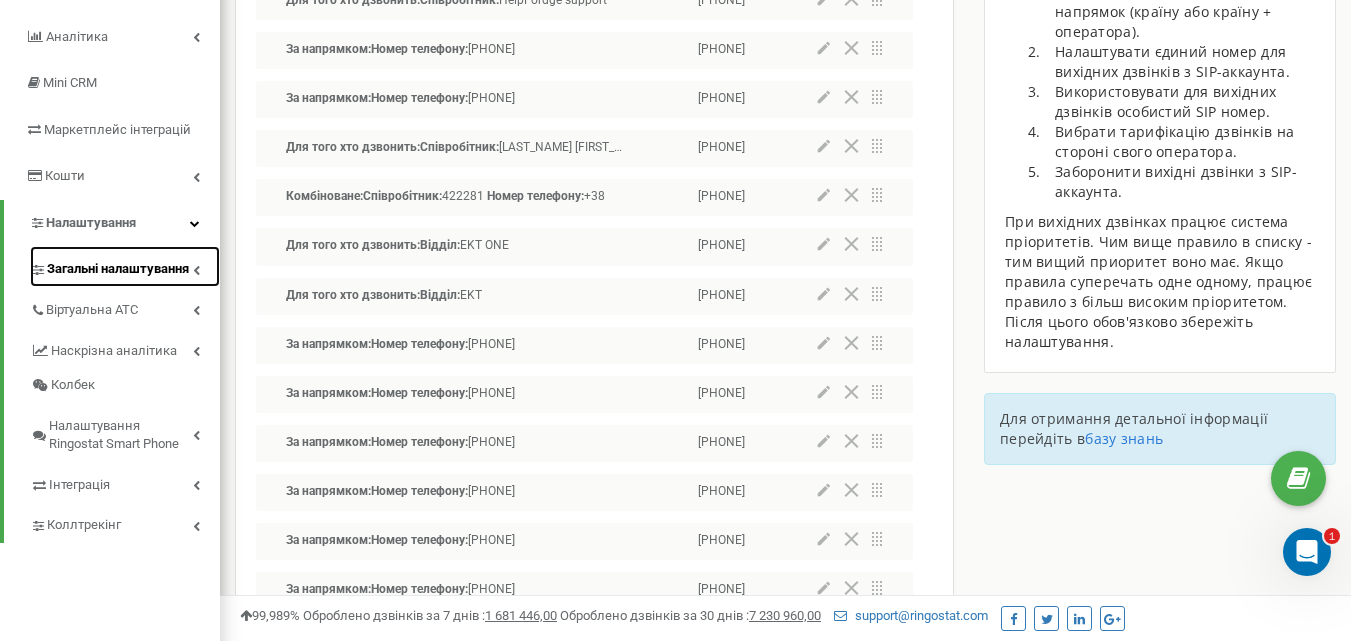 click on "Загальні налаштування" at bounding box center (118, 269) 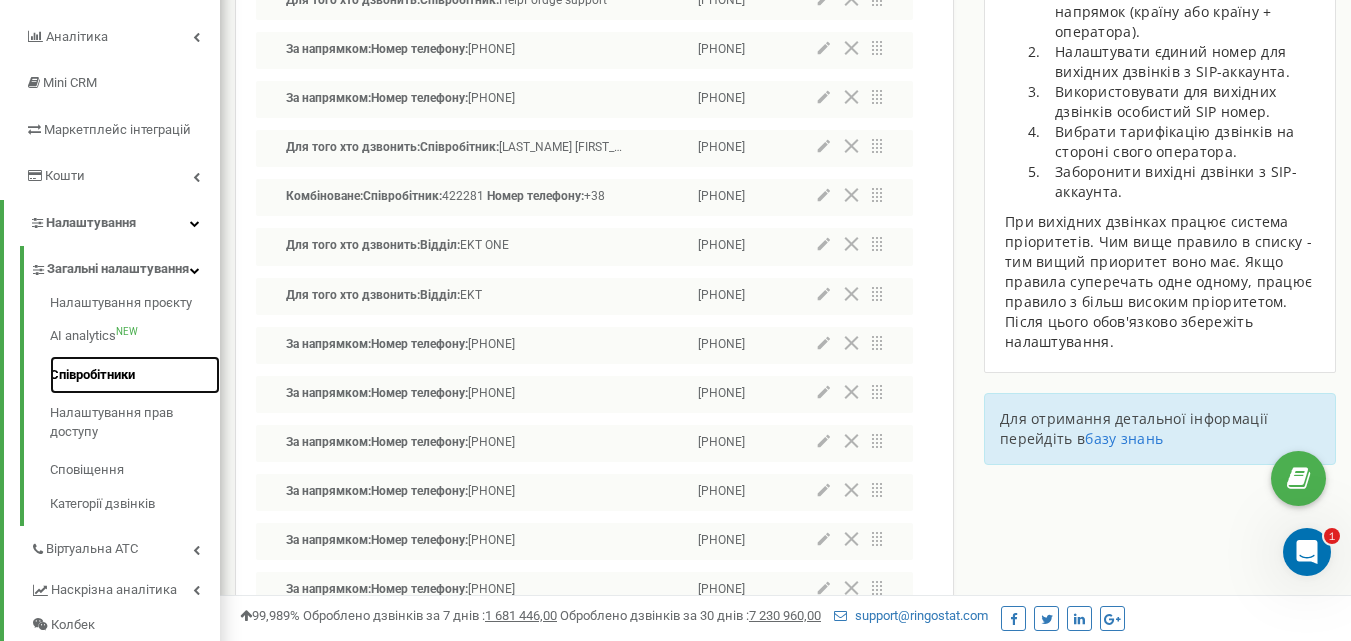 click on "Співробітники" at bounding box center [135, 375] 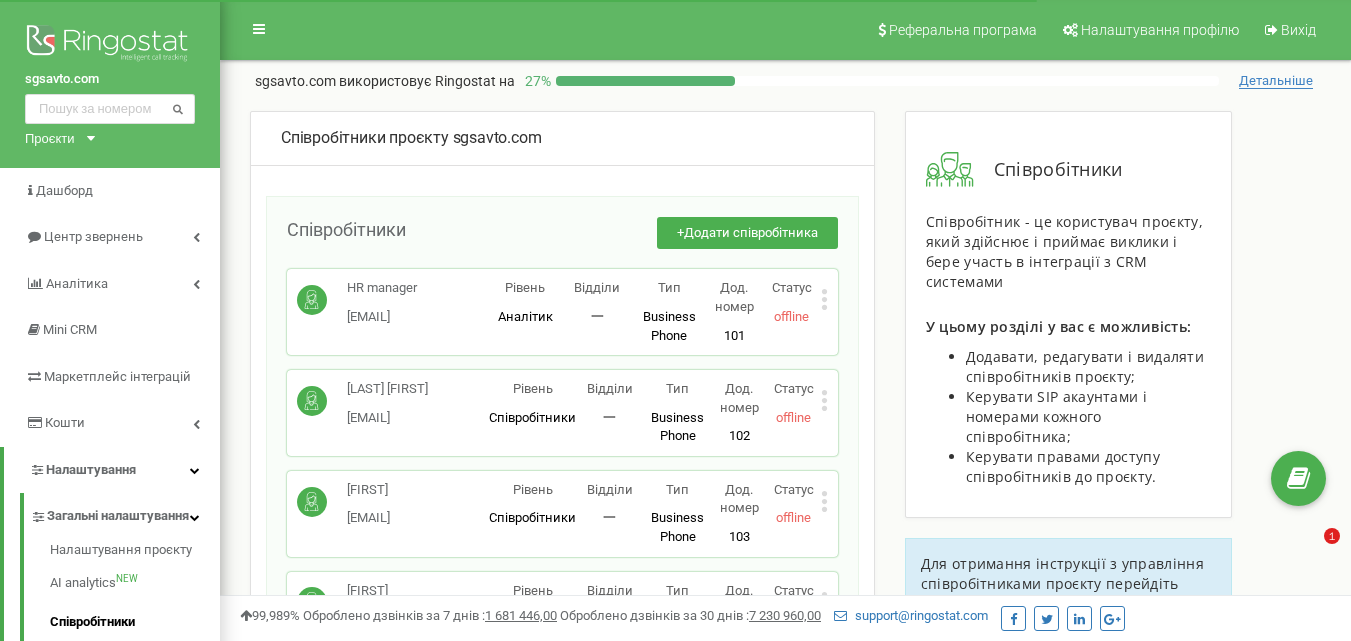 scroll, scrollTop: 0, scrollLeft: 0, axis: both 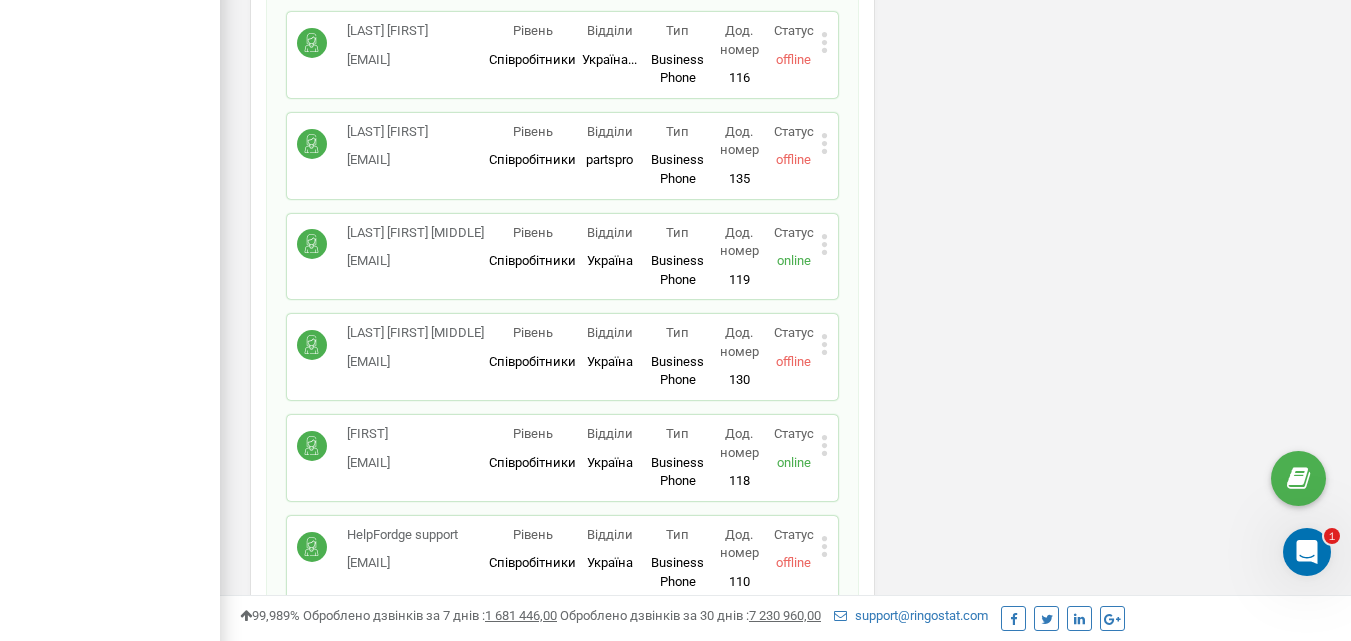 click 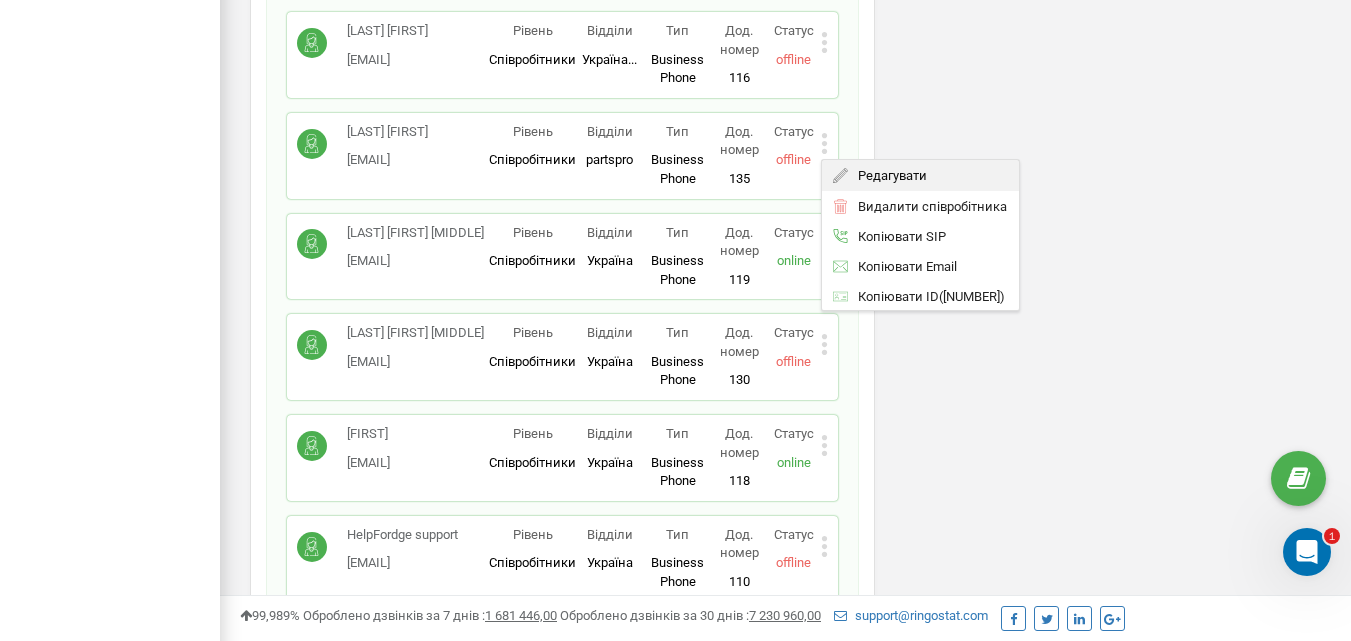 click on "Редагувати" at bounding box center [887, 175] 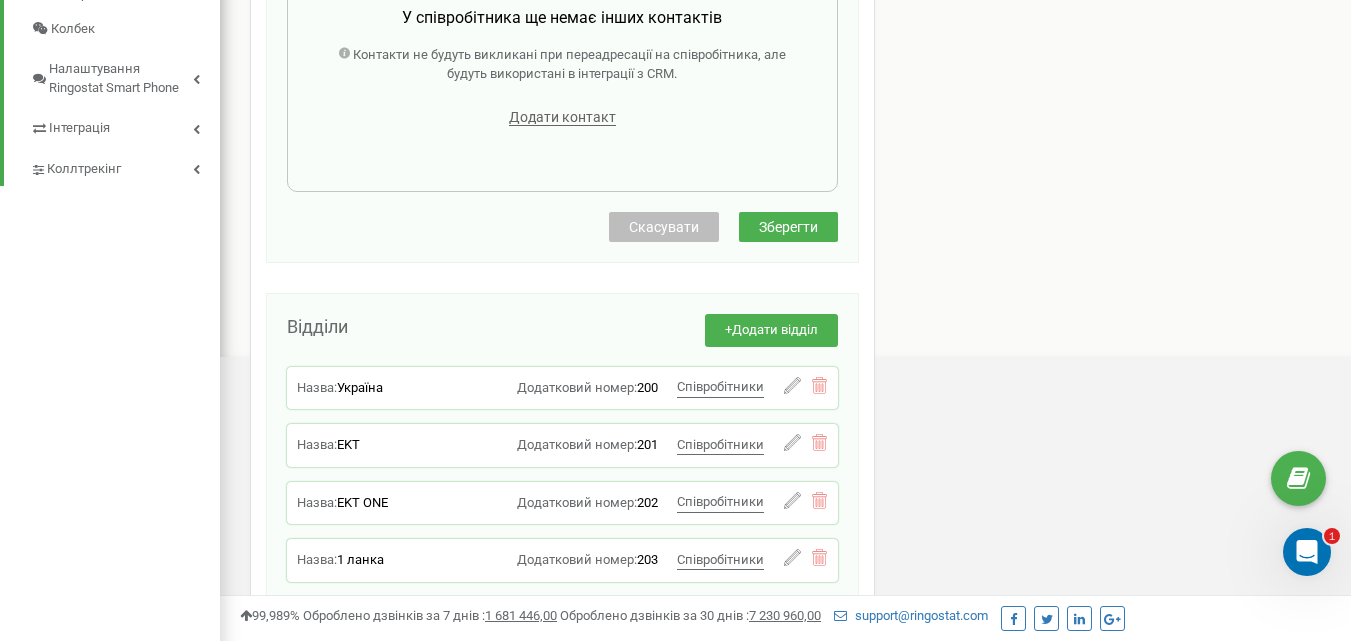 scroll, scrollTop: 842, scrollLeft: 0, axis: vertical 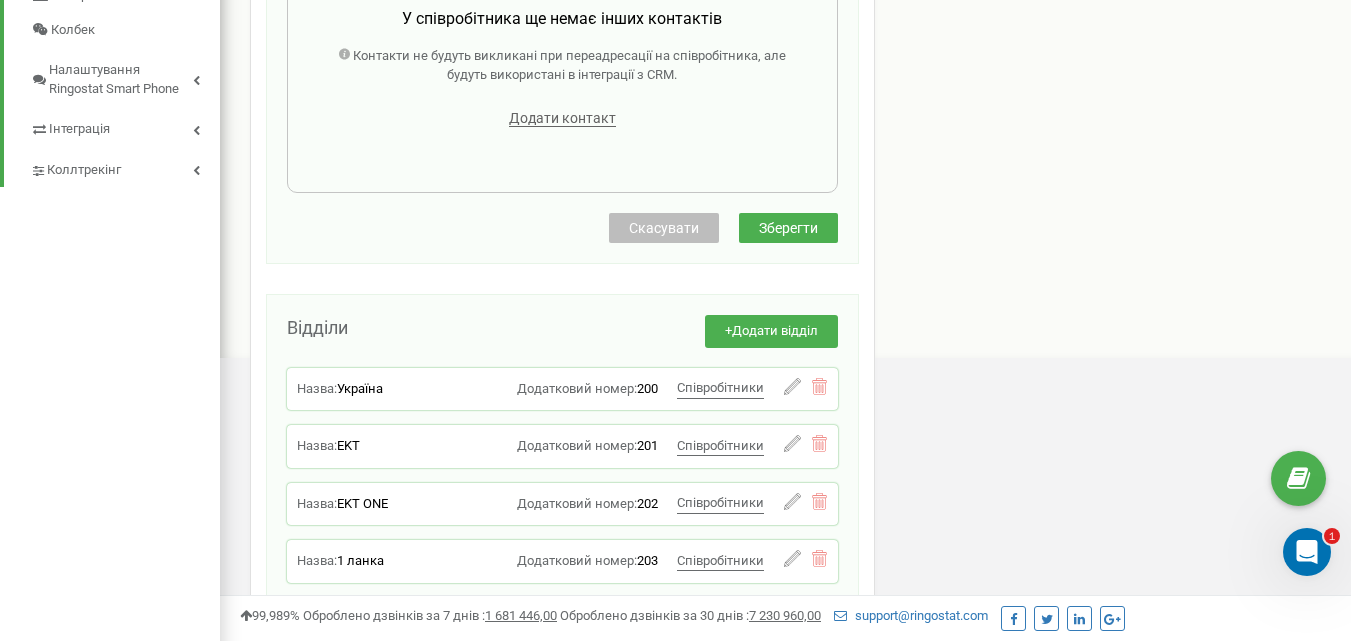 click on "Скасувати" at bounding box center [664, 228] 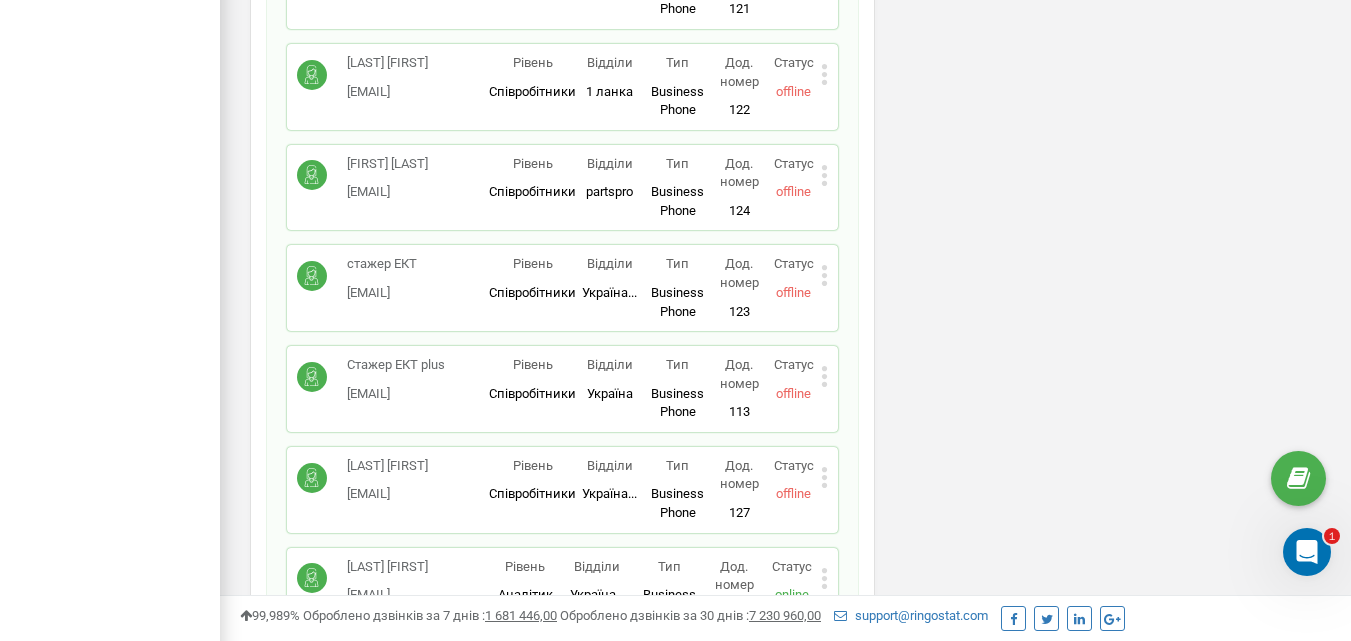 scroll, scrollTop: 1499, scrollLeft: 0, axis: vertical 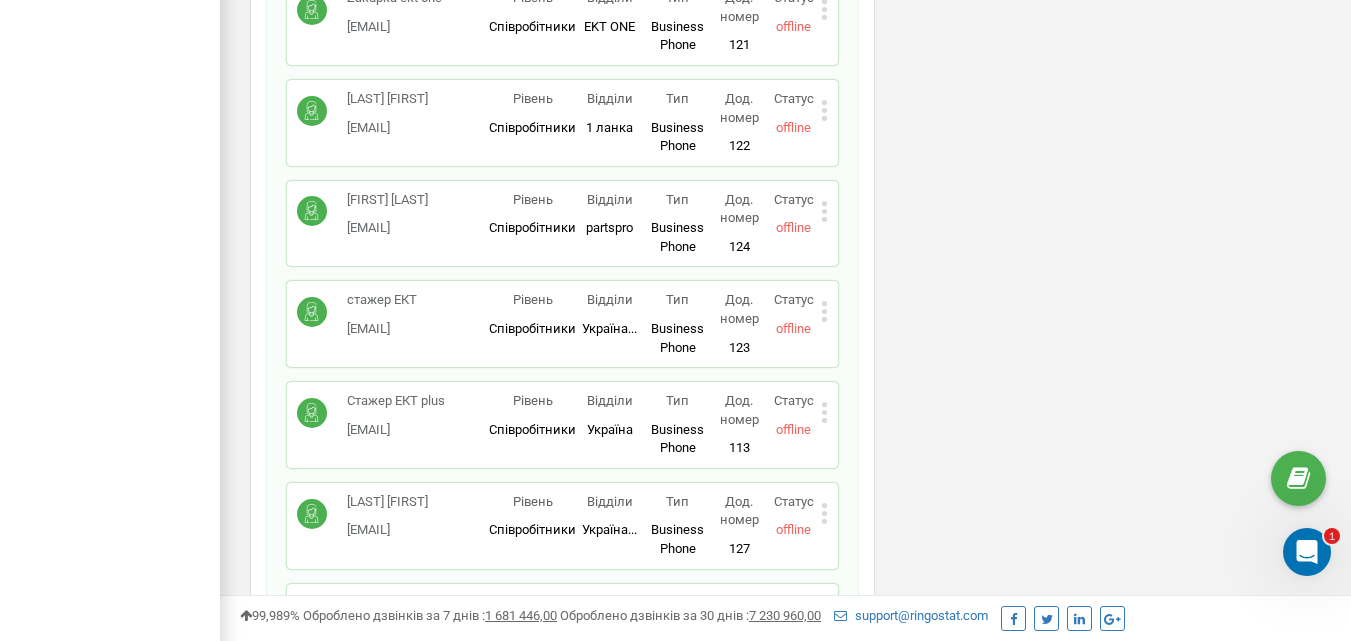 click 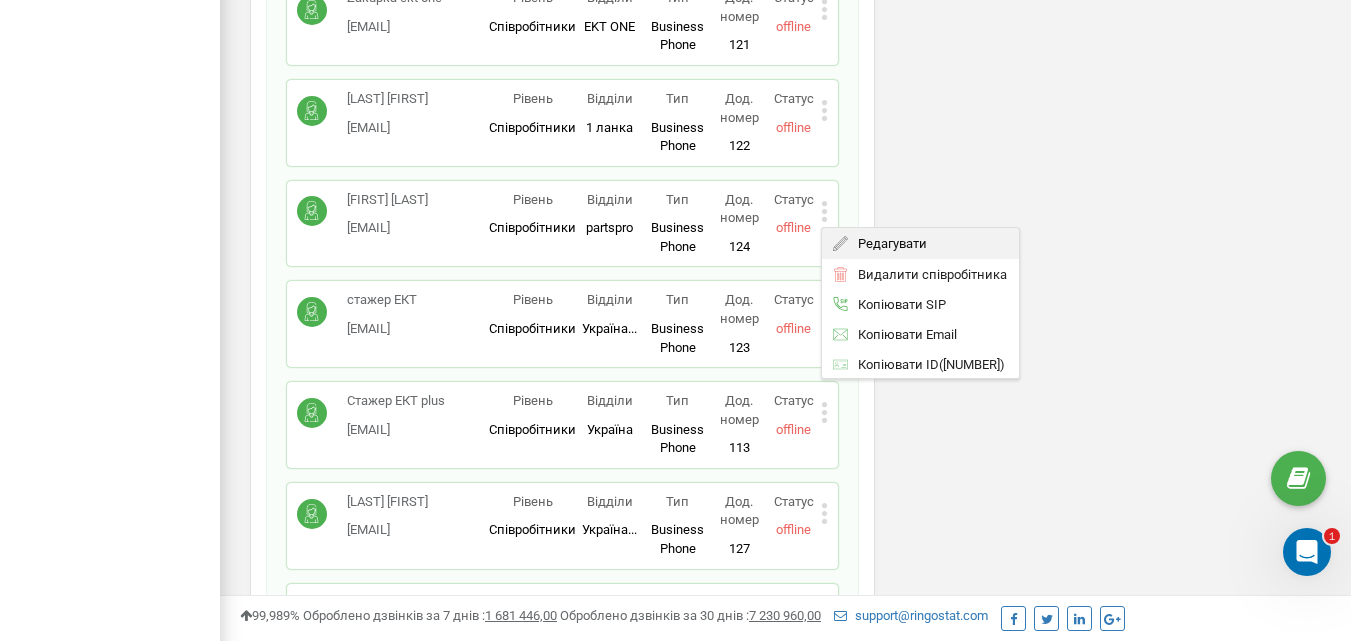click on "Редагувати" at bounding box center [887, 243] 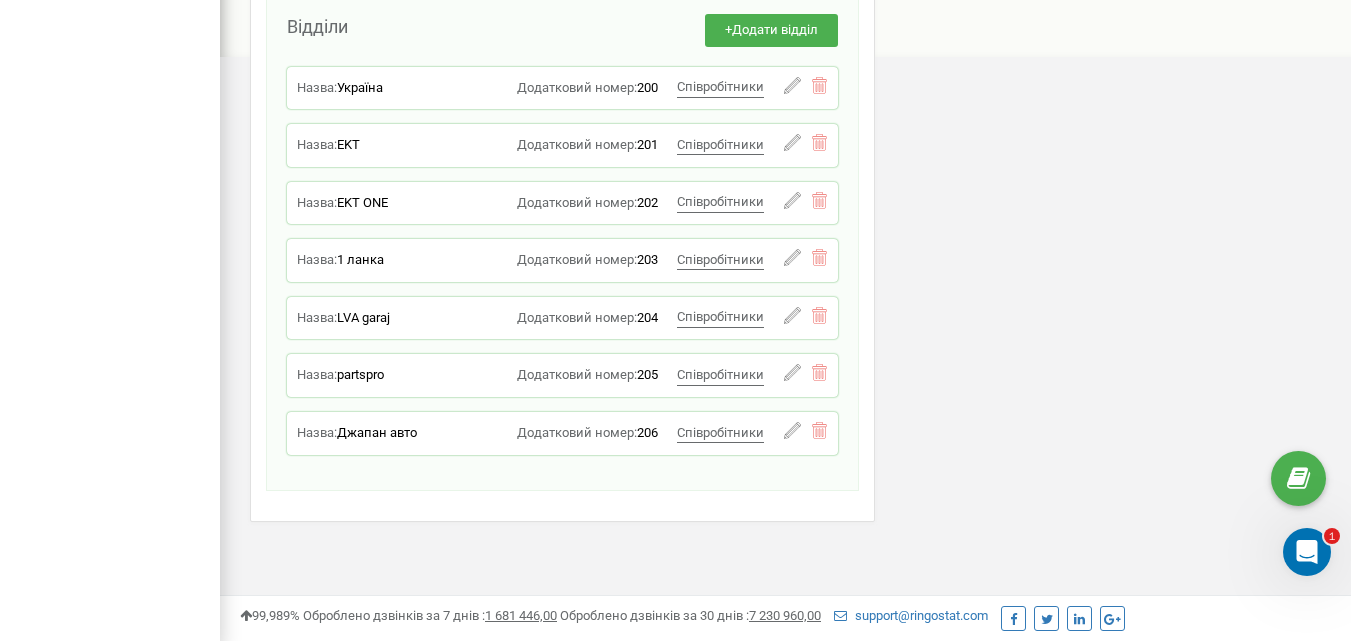 scroll, scrollTop: 1155, scrollLeft: 0, axis: vertical 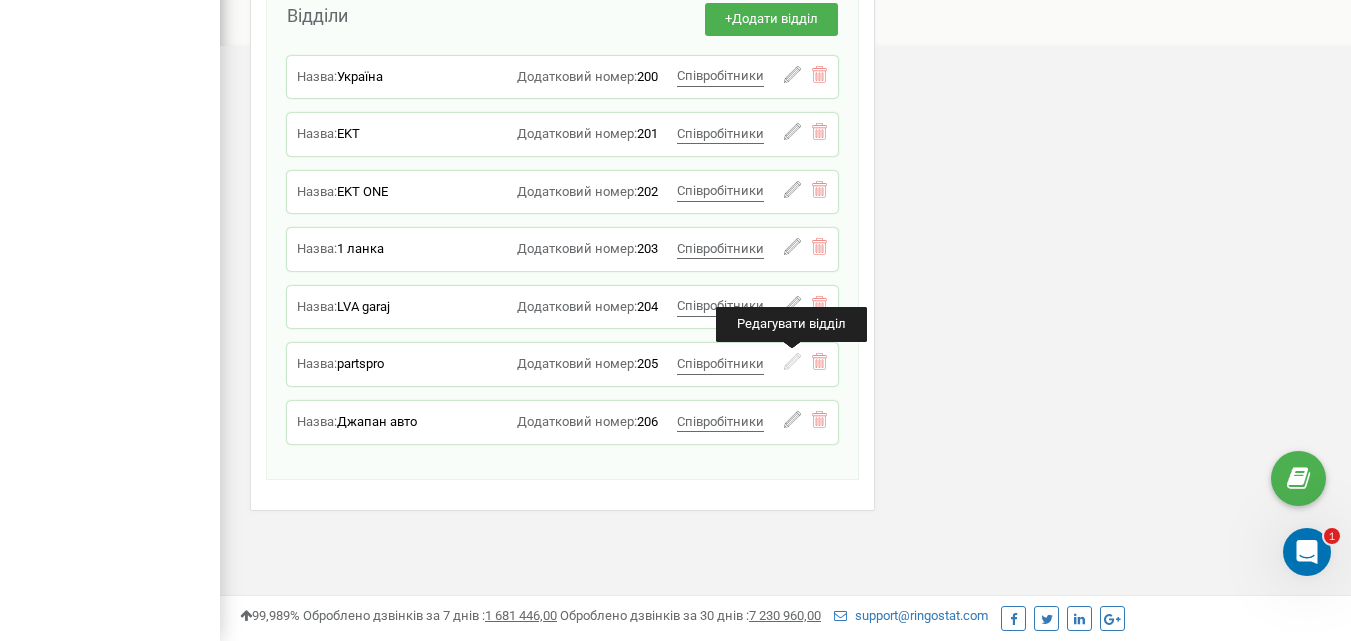 click 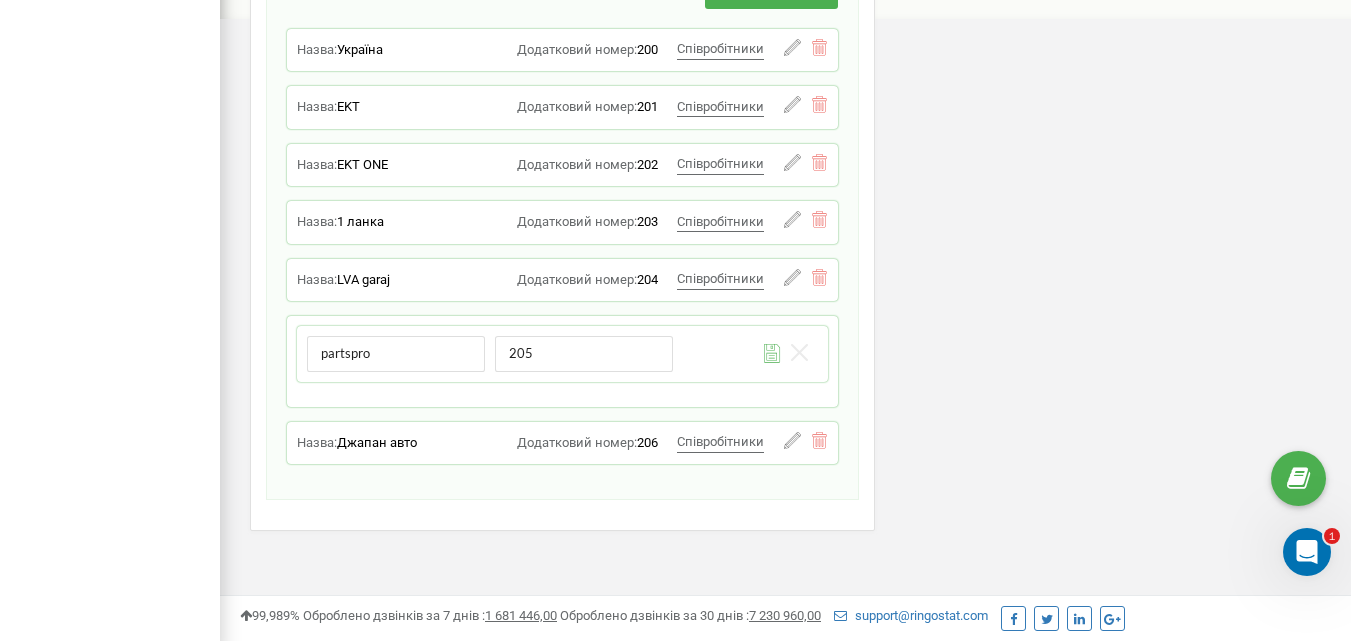 scroll, scrollTop: 1202, scrollLeft: 0, axis: vertical 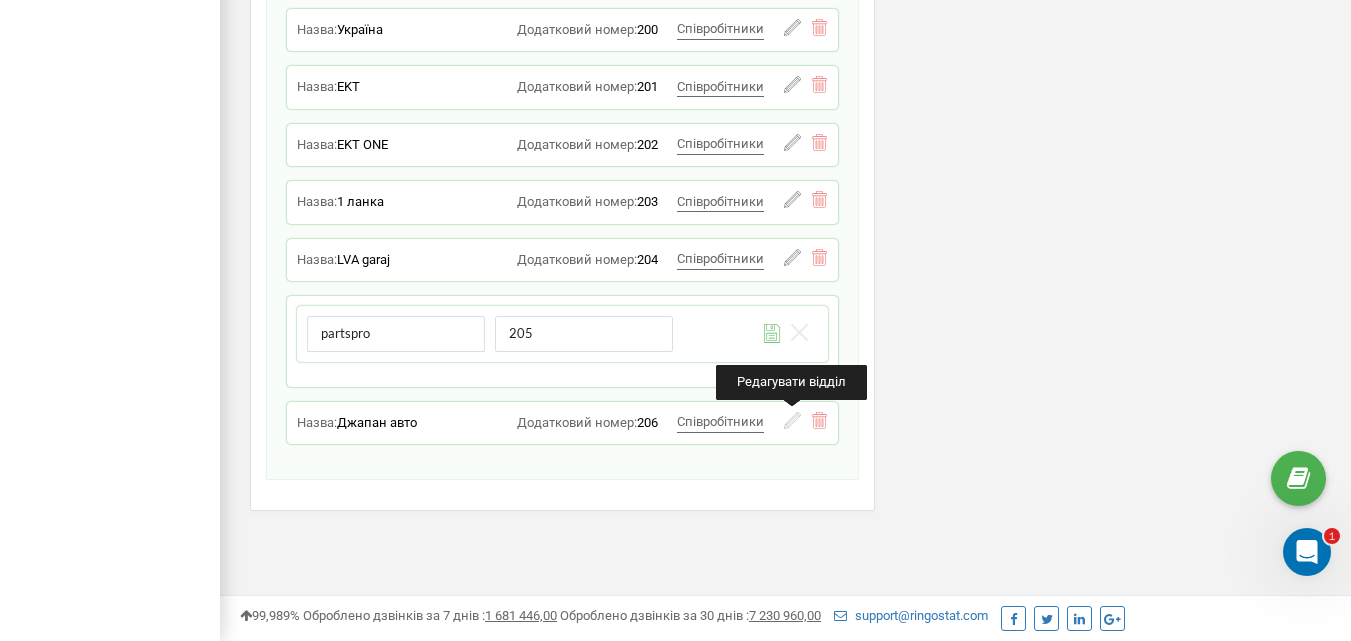 click 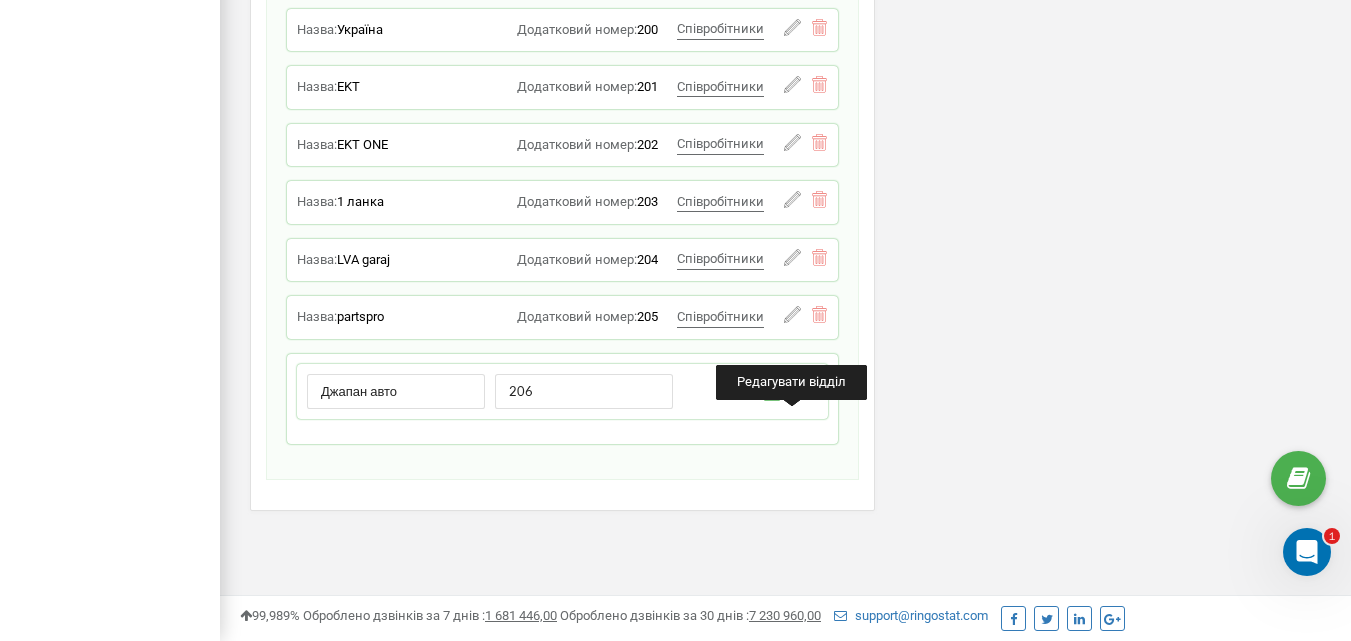 click on "Відділи +  Додати відділ Назва:  Україна Додатковий номер:  200 Співробітники  dupetcher Konstantun Менеджер три Стажер ЕКТ plus Боєчко Андрій Петрович Luda Єдинак Іван стажер ЕКТ Чорній Тетяна Назимок Марина Батиг Микола Анатолійович  Руслан Кліщ Каналош Михайло Михайлович Vlad HelpFordge support Редагувати відділ   Видалити відділ Назва:  EKT Додатковий номер:  201 Співробітники  Zakupka ekt Редагувати відділ   Видалити відділ Назва:  EKT ONE Додатковий номер:  202 Співробітники  Zakupka ekt one Редагувати відділ   Видалити відділ Назва:  1 ланка Додатковий номер:  203 Співробітники  Luda Єдинак Іван   204 Anna" at bounding box center [562, 207] 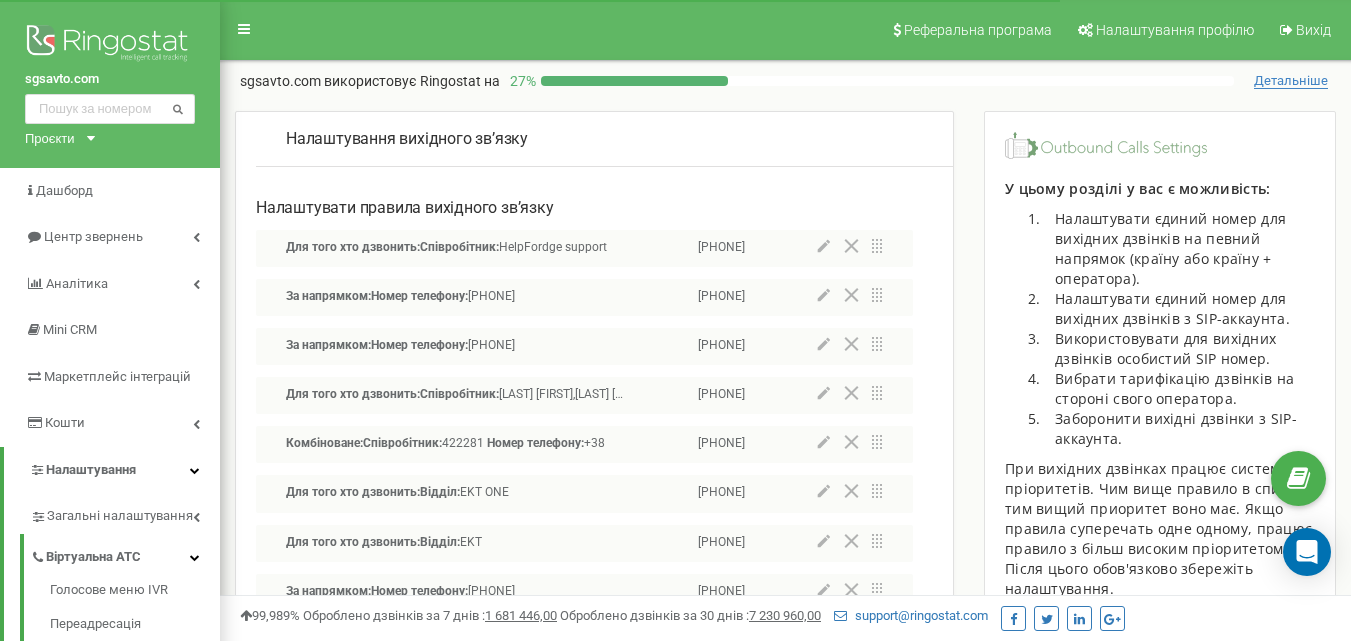 scroll, scrollTop: 247, scrollLeft: 0, axis: vertical 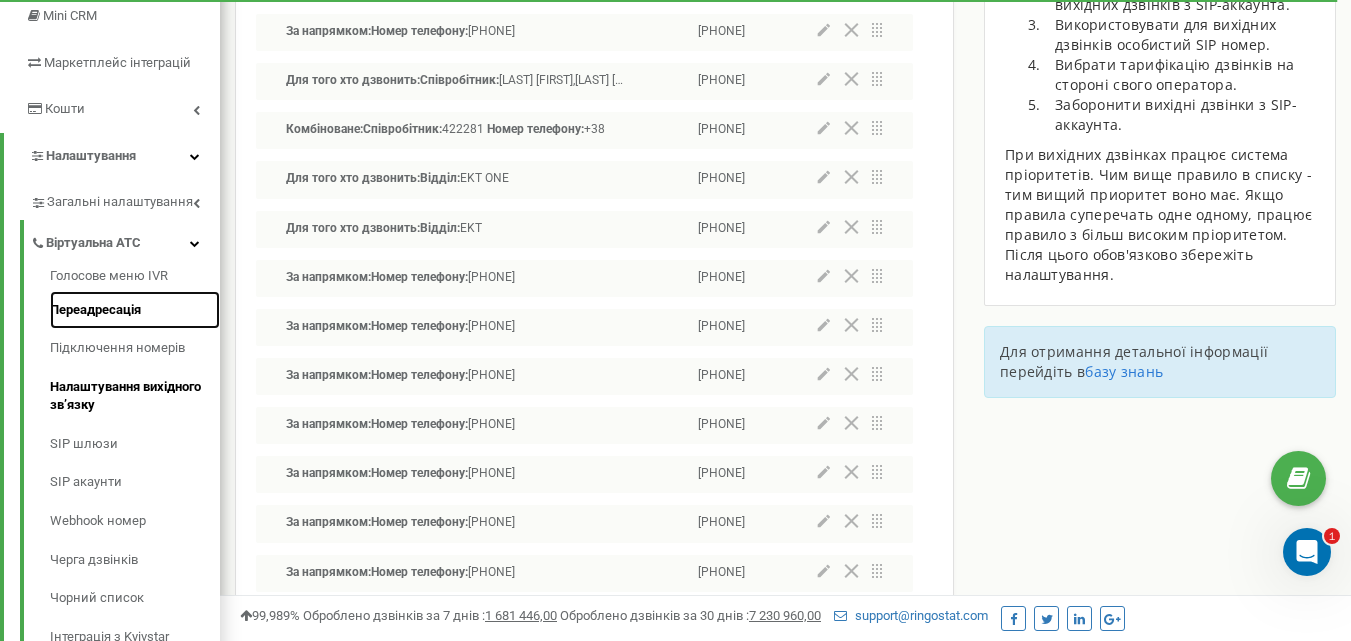 click on "Переадресація" at bounding box center [135, 310] 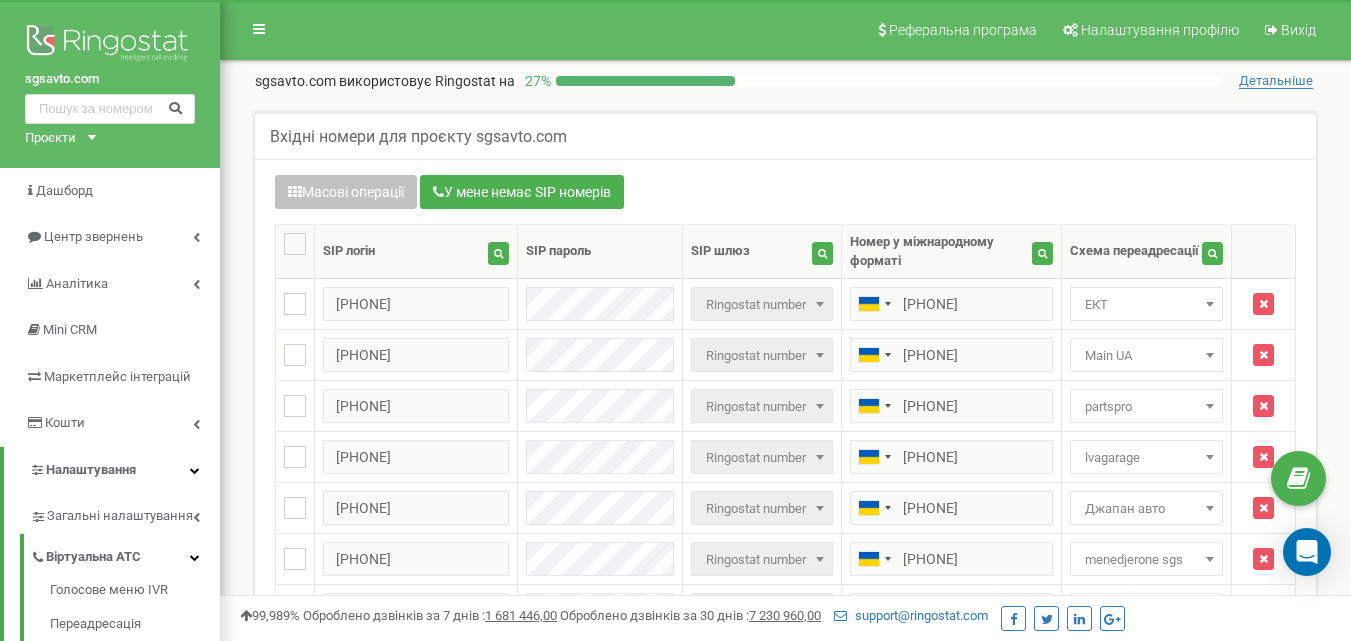 scroll, scrollTop: 0, scrollLeft: 0, axis: both 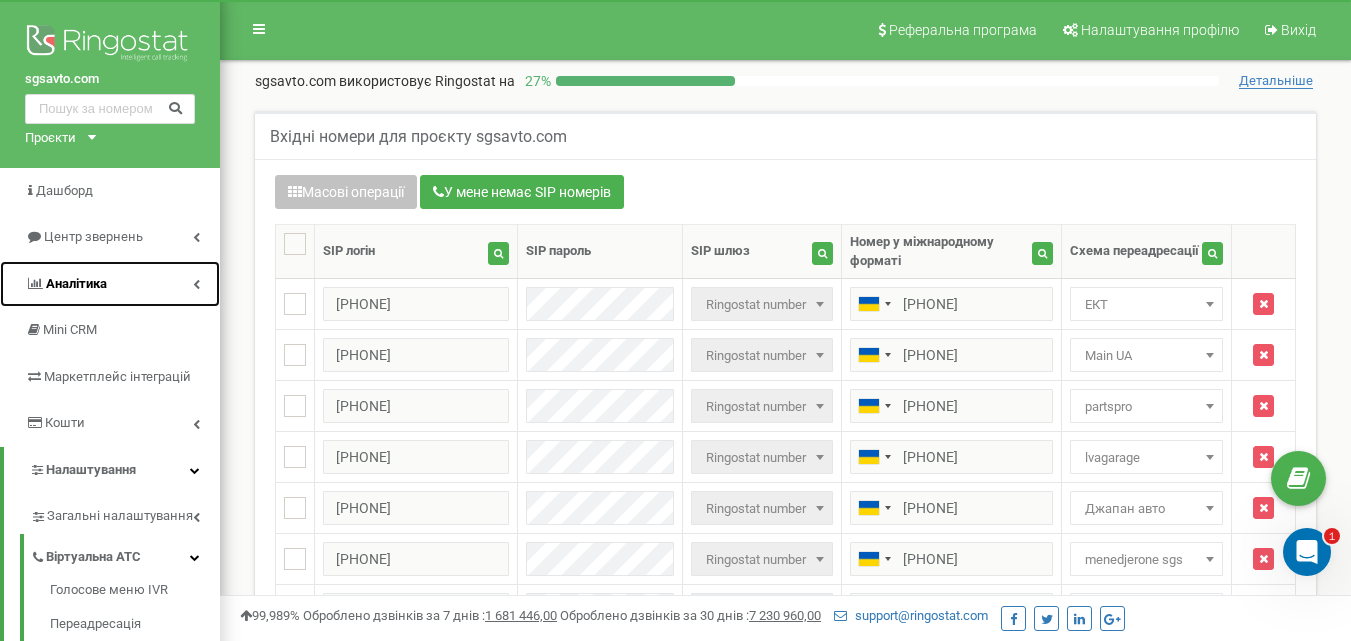 click on "Аналiтика" at bounding box center (76, 283) 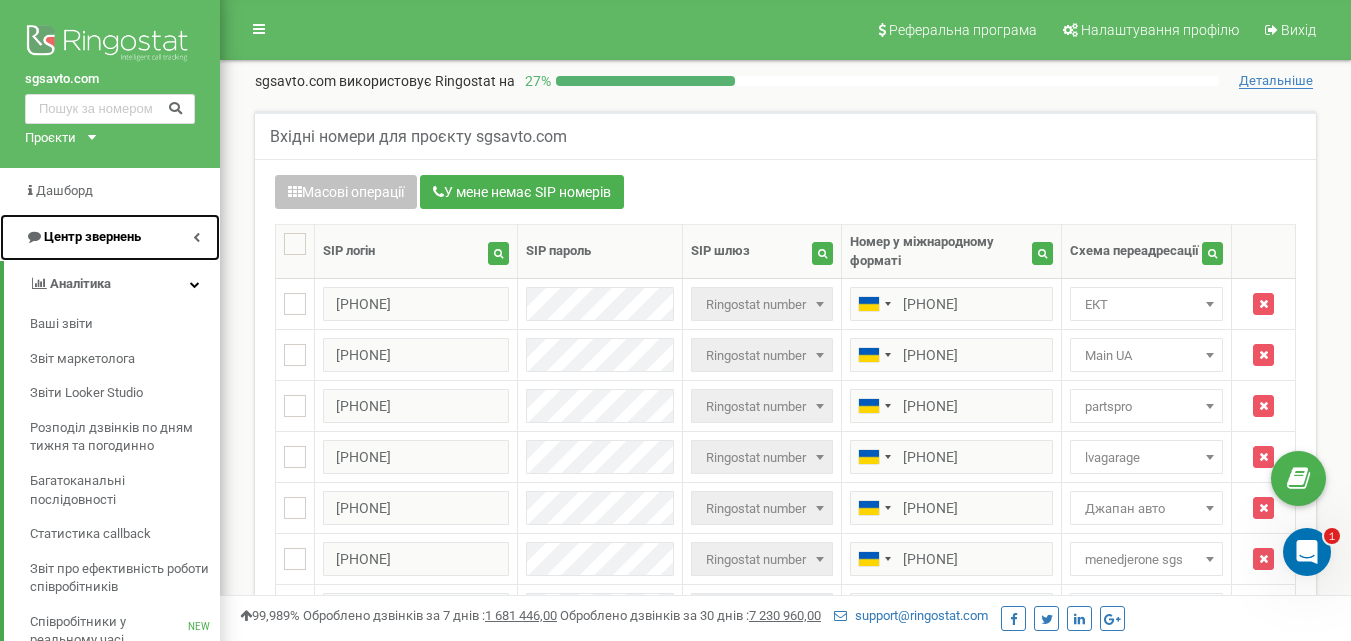 click on "Центр звернень" at bounding box center [92, 236] 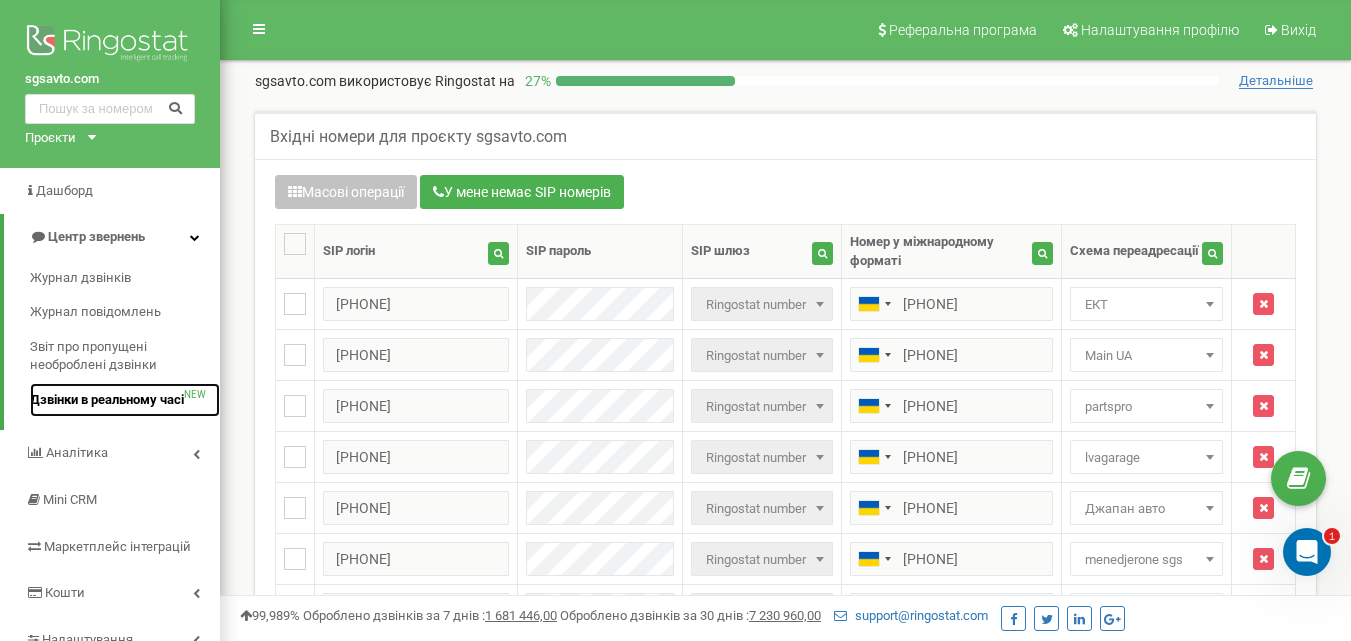click on "Дзвінки в реальному часі" at bounding box center [107, 400] 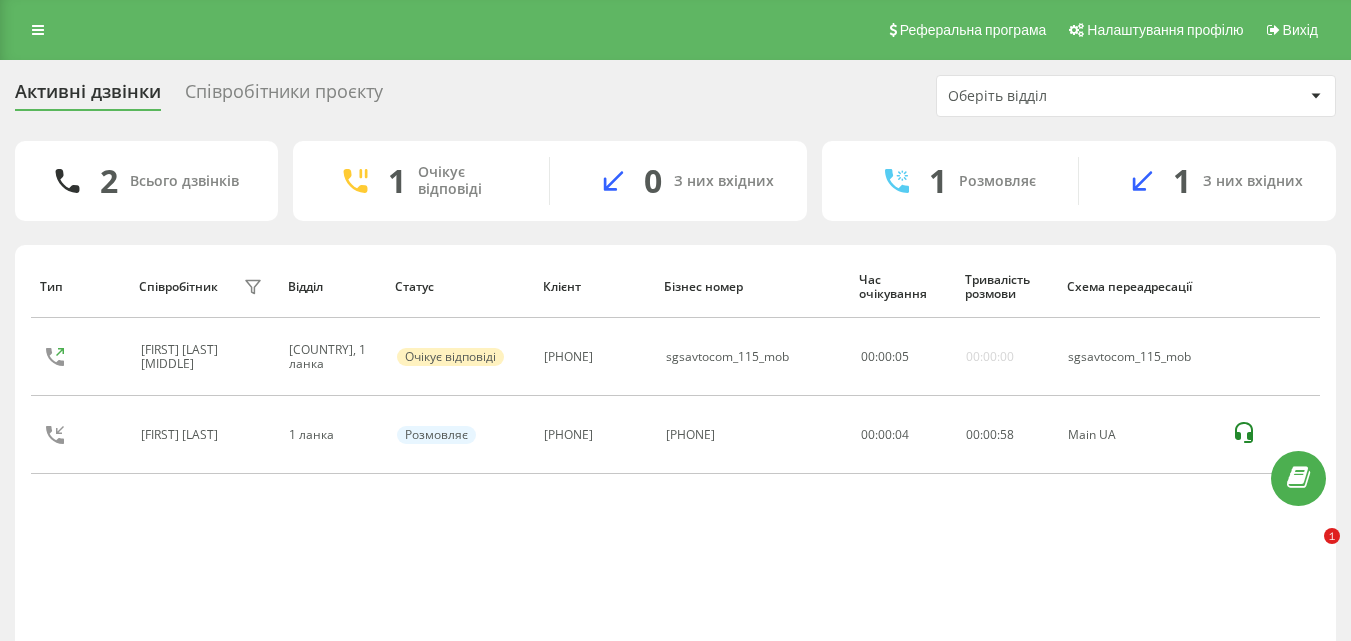 scroll, scrollTop: 0, scrollLeft: 0, axis: both 